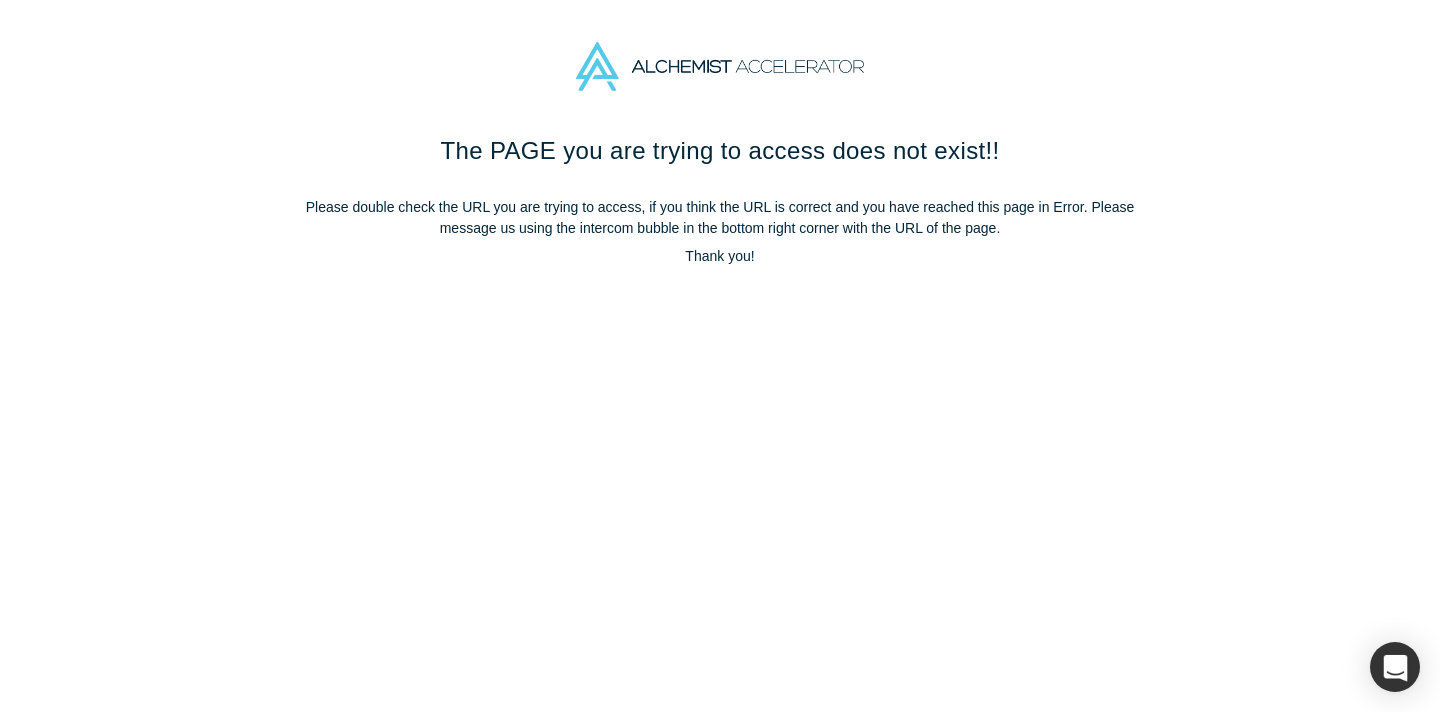 scroll, scrollTop: 0, scrollLeft: 0, axis: both 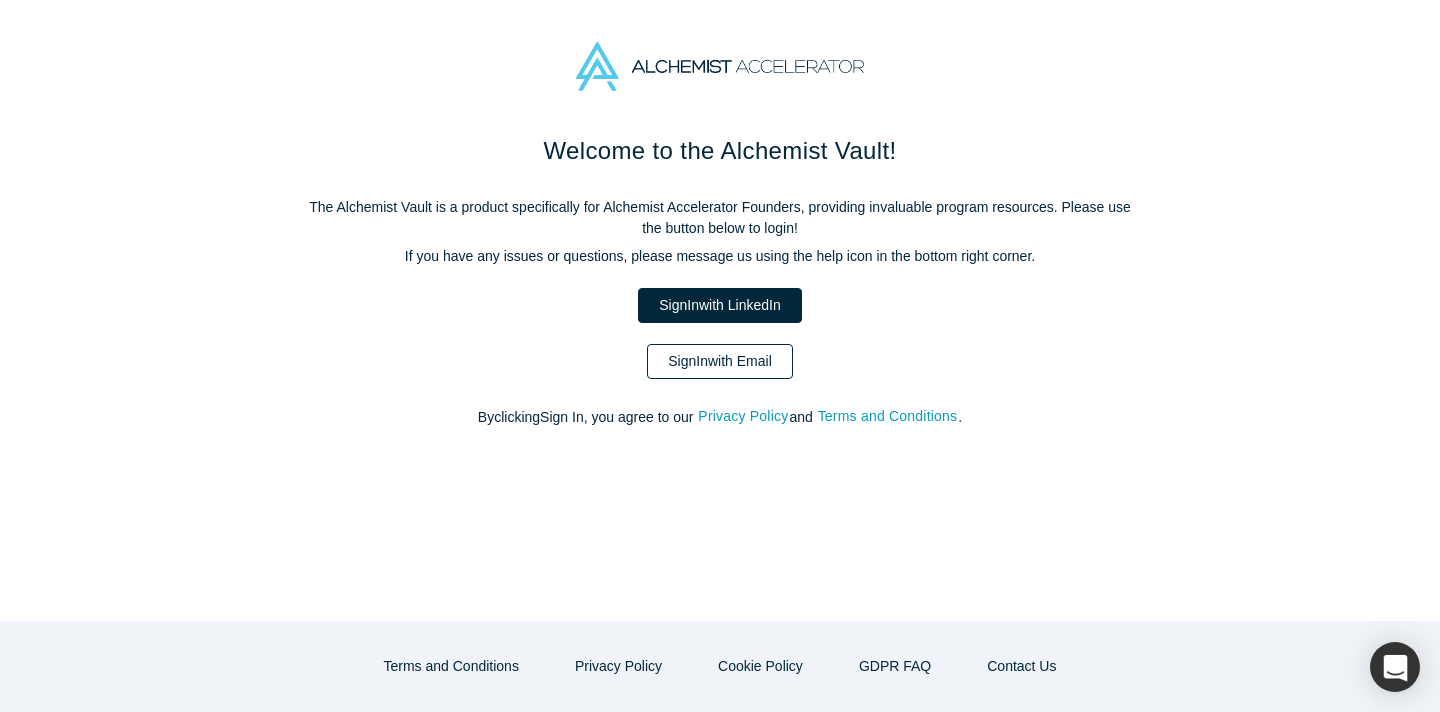 click on "Sign  In  with Email" at bounding box center [720, 361] 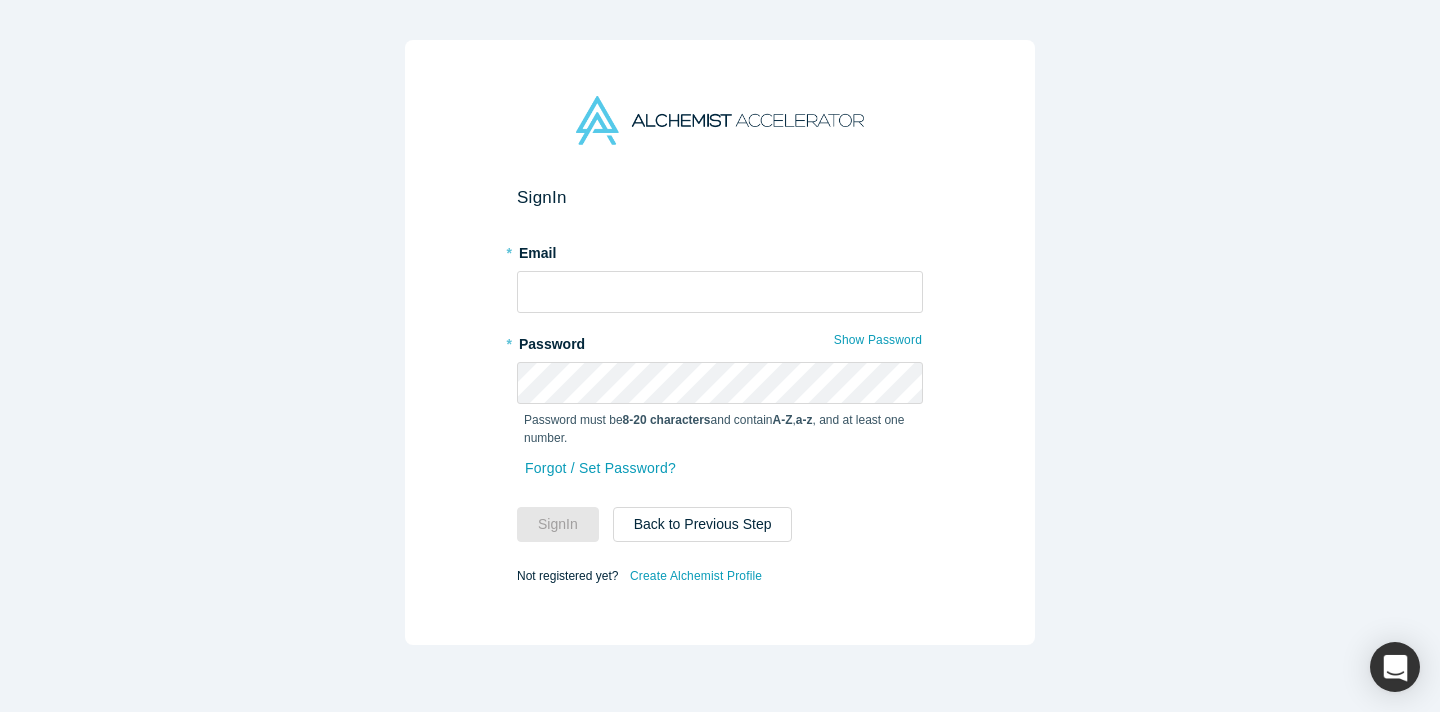 click on "Sign In * [EMAIL] * [PASSWORD] Show Password Password must be 8-20 characters and contain A-Z , a-z , and at least one number. Forgot / Set Password? Sign In Back to Previous Step Not registered yet? Create Alchemist Profile" at bounding box center [720, 388] 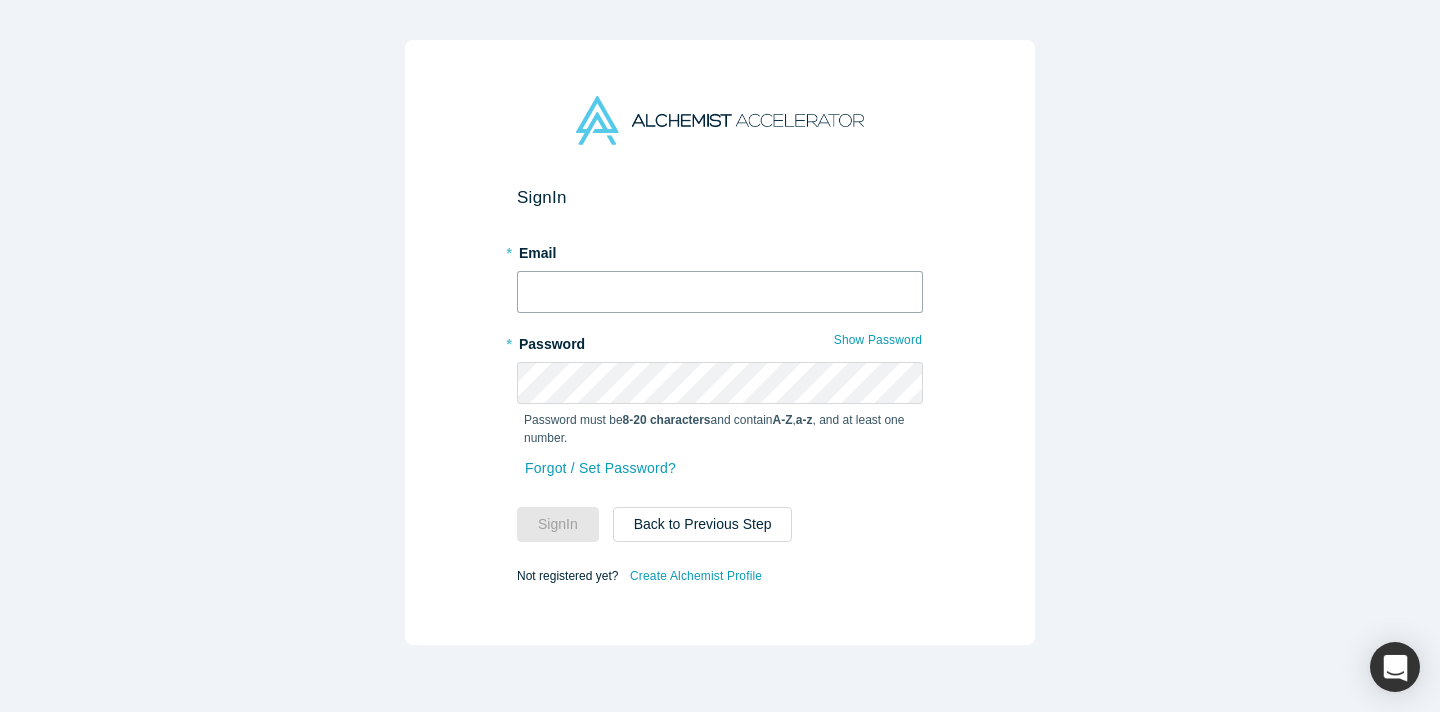 type on "[EMAIL]" 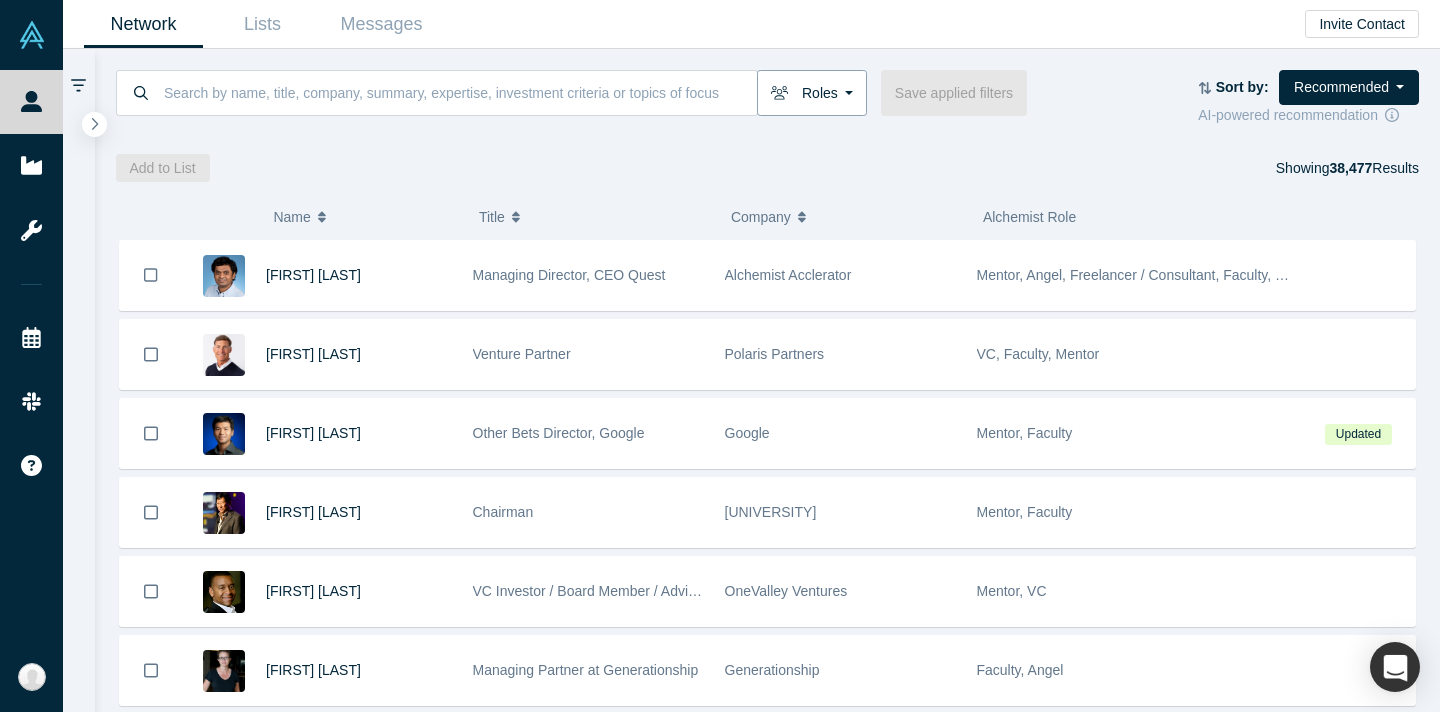 click on "Roles" at bounding box center [812, 93] 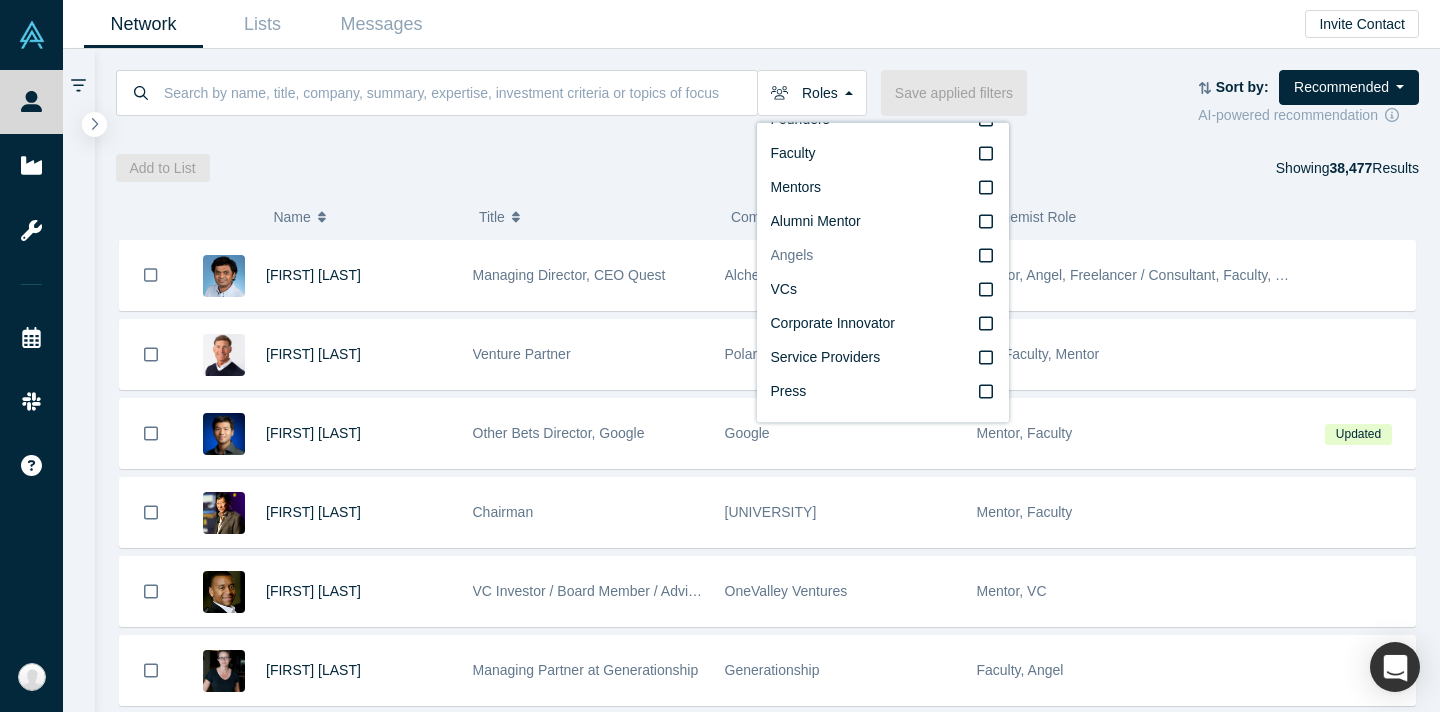 scroll, scrollTop: 0, scrollLeft: 0, axis: both 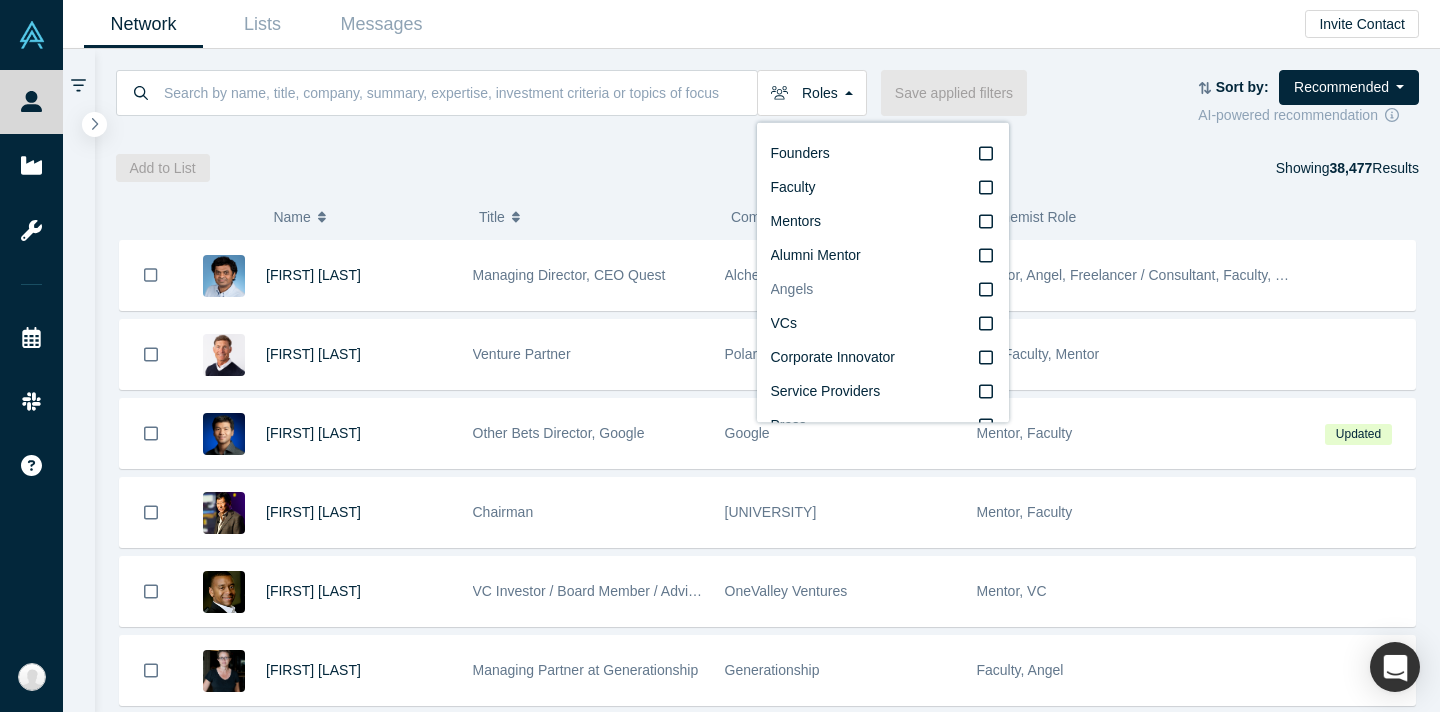 click on "VCs" at bounding box center [784, 323] 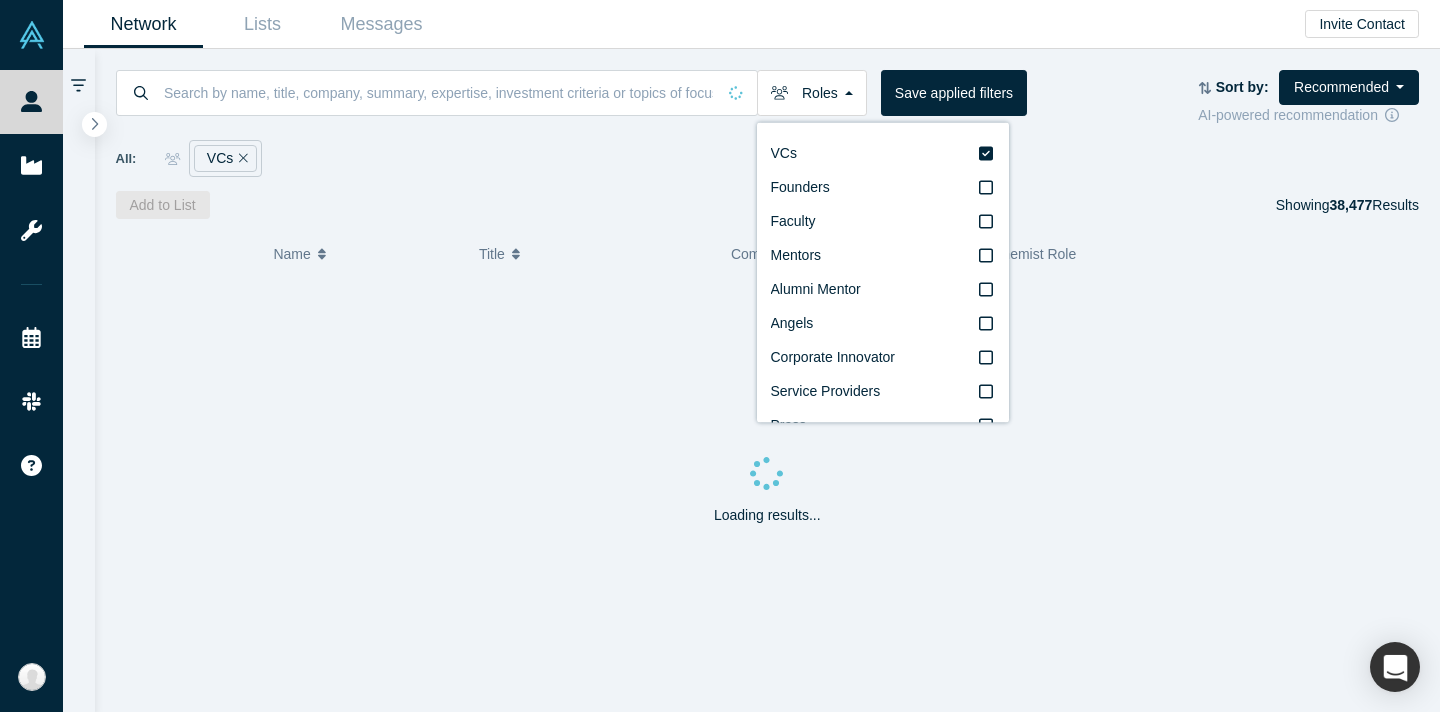 click on "All: VCs" at bounding box center (768, 151) 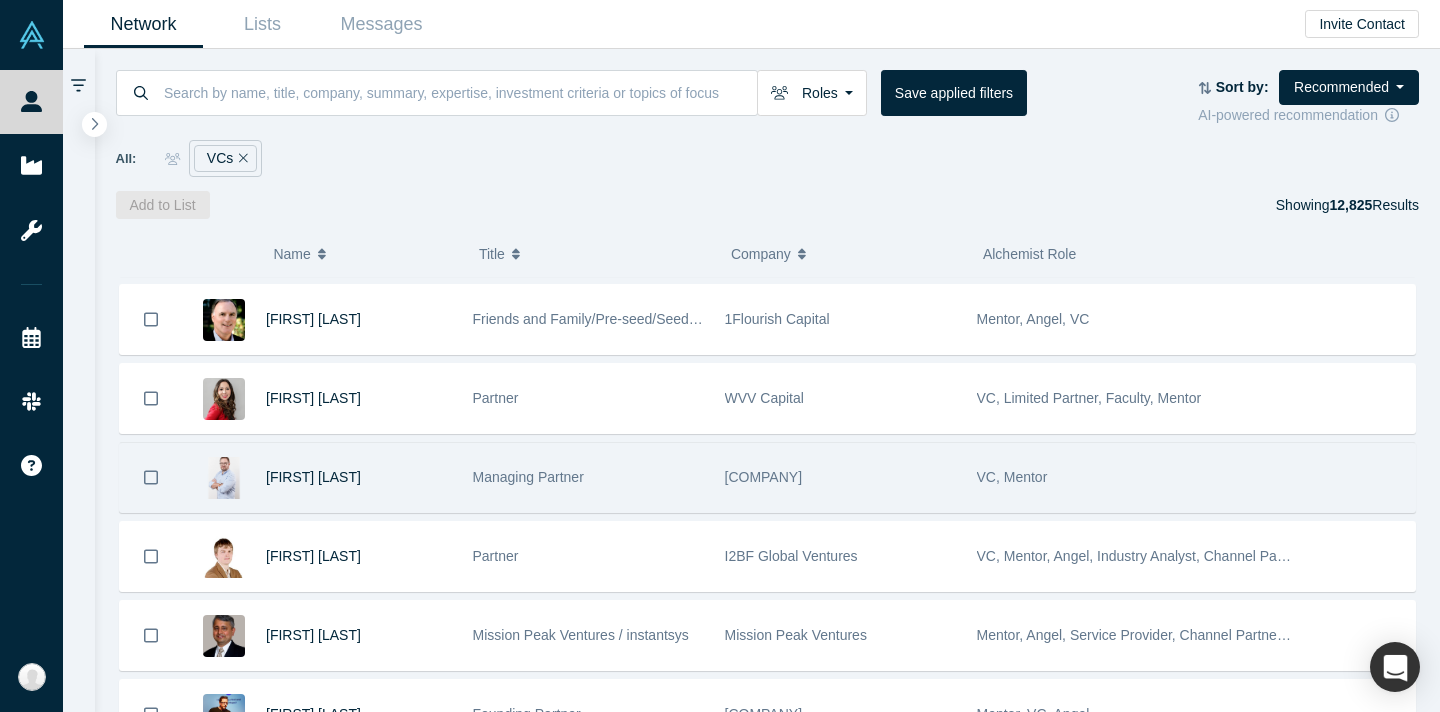 scroll, scrollTop: 0, scrollLeft: 0, axis: both 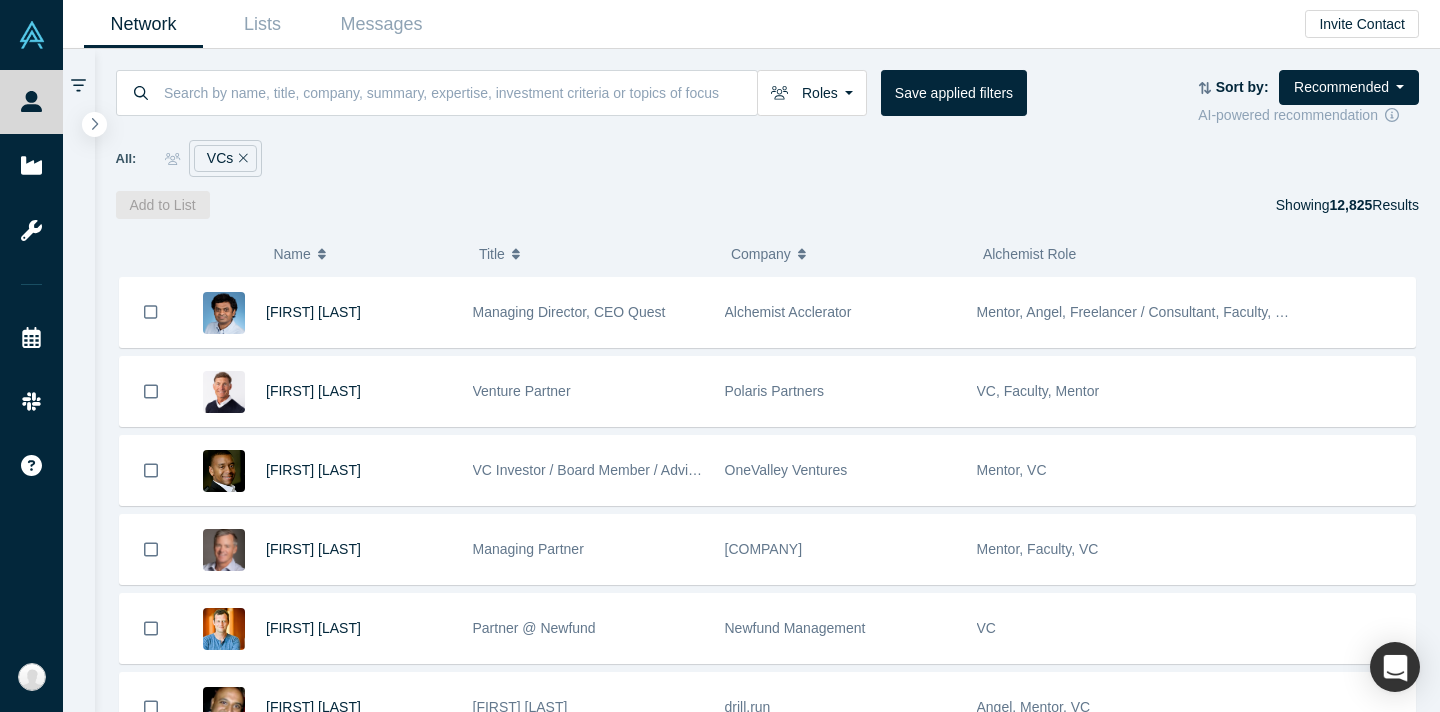 click 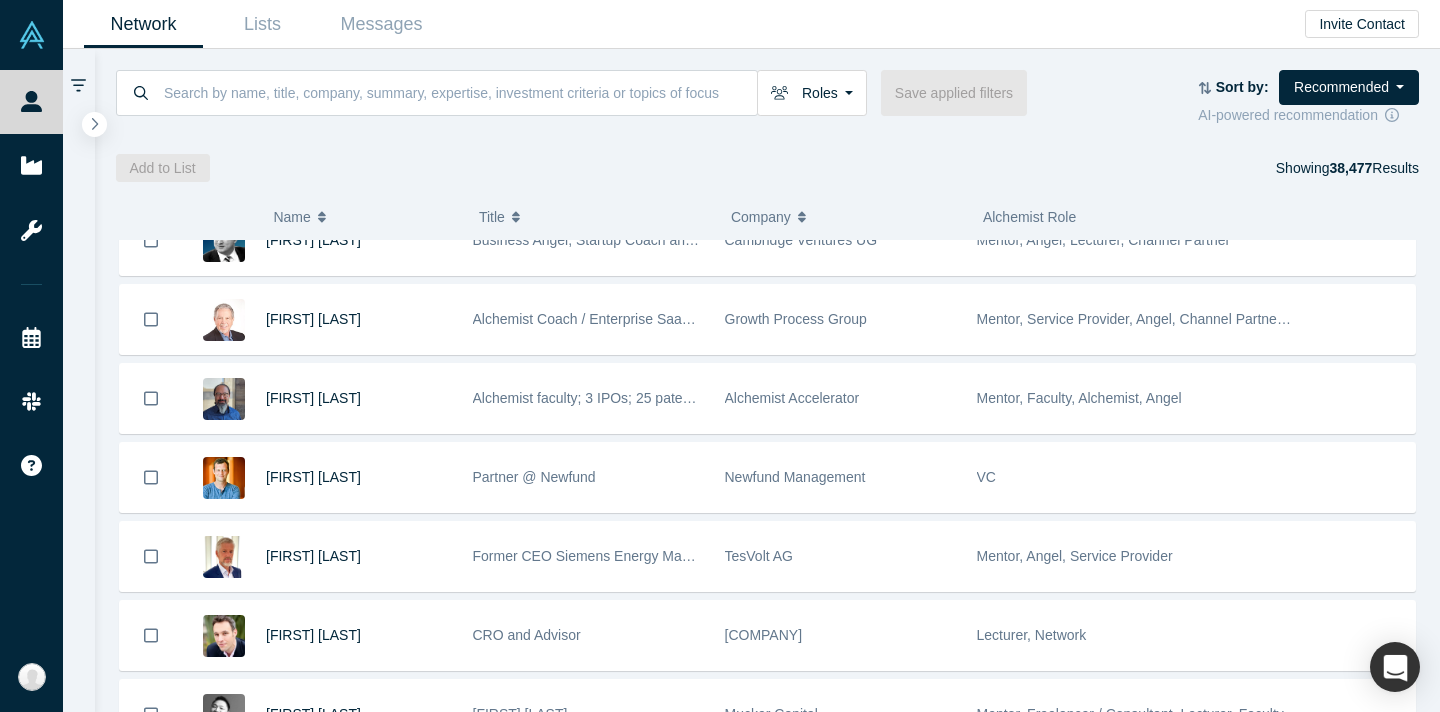 scroll, scrollTop: 0, scrollLeft: 0, axis: both 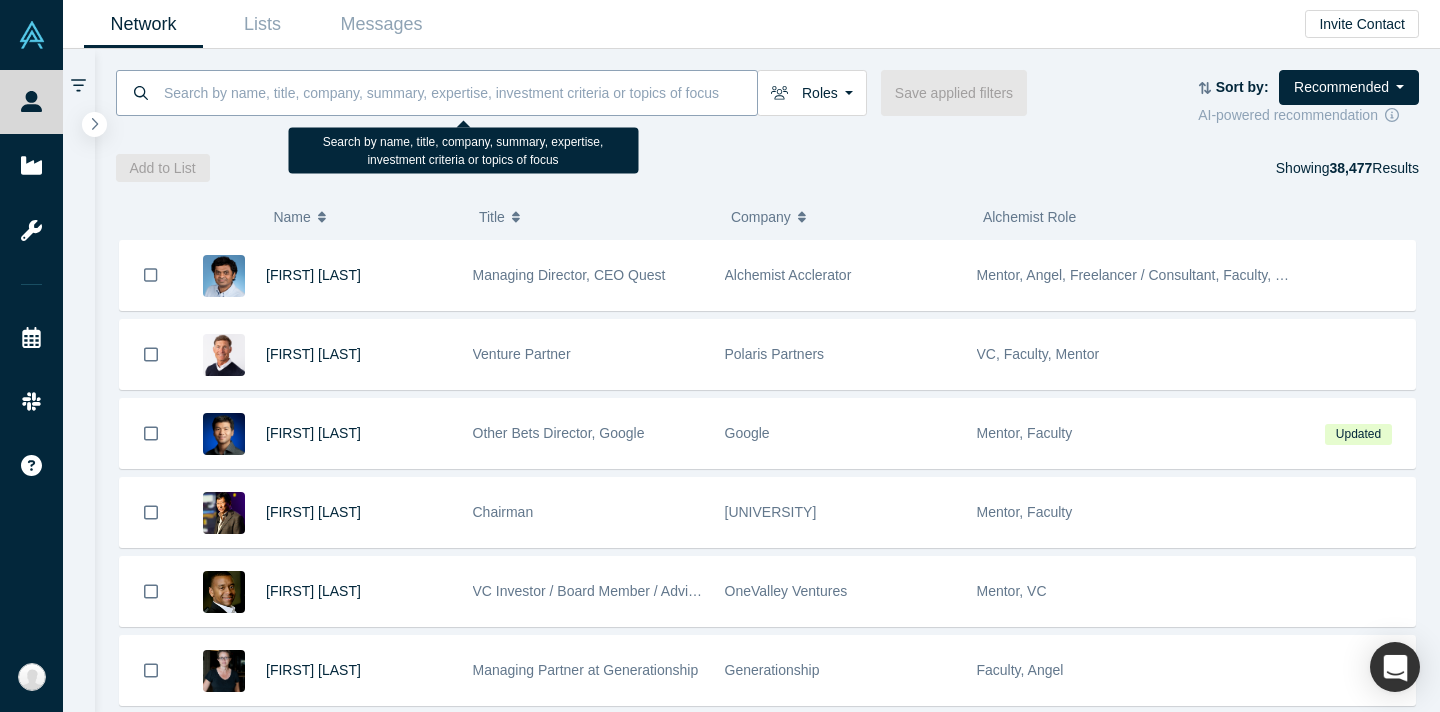 click at bounding box center [459, 92] 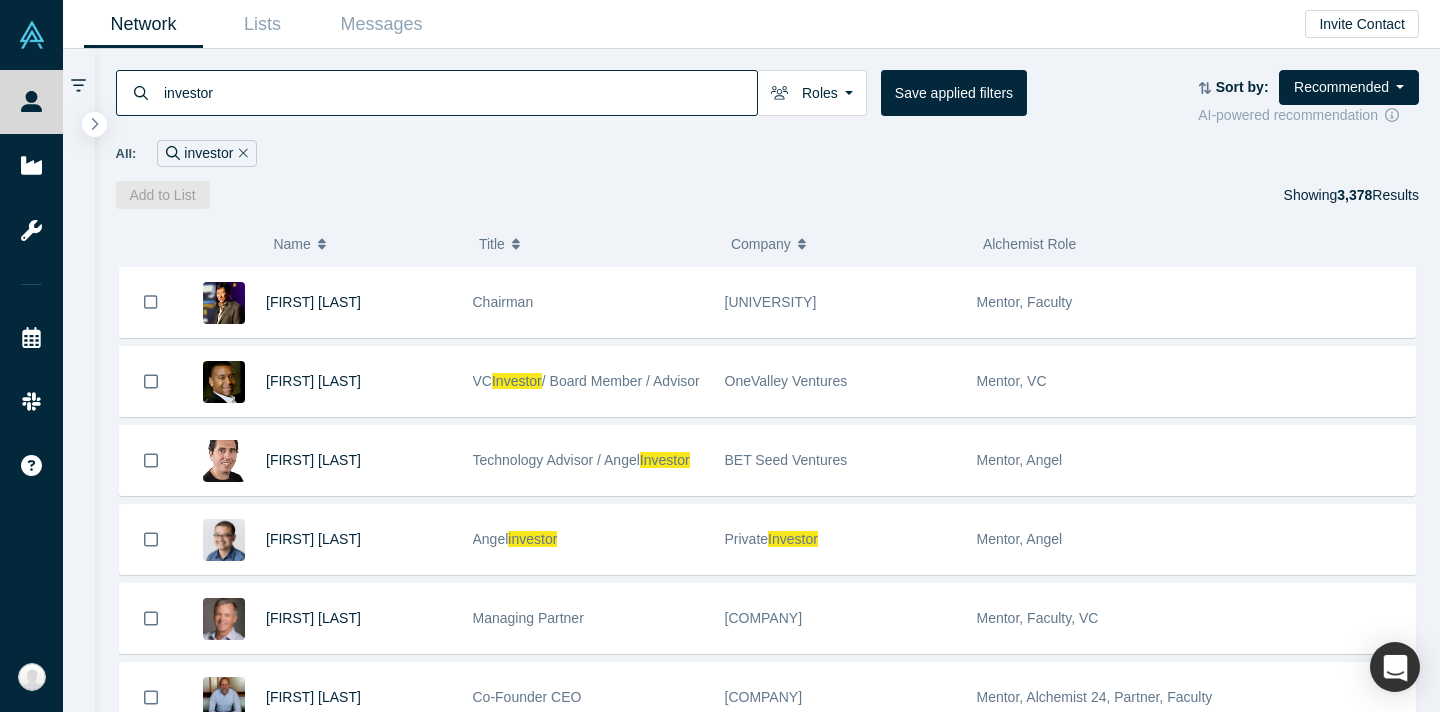type on "investor" 